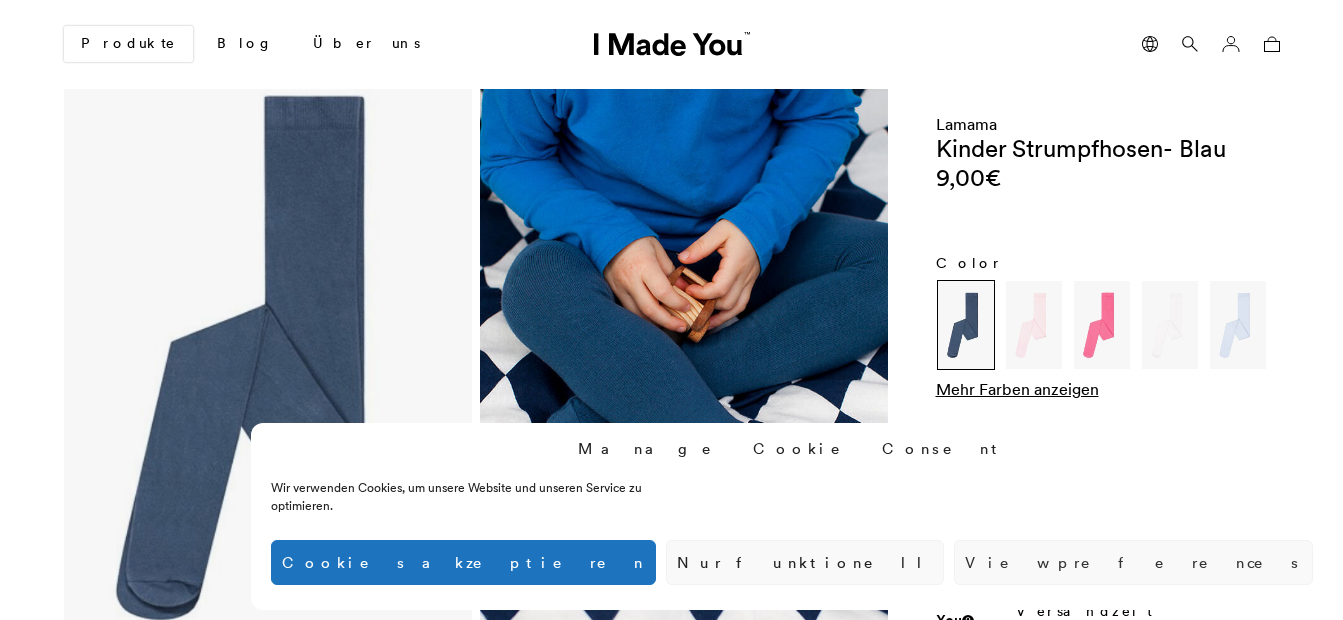 scroll, scrollTop: 0, scrollLeft: 0, axis: both 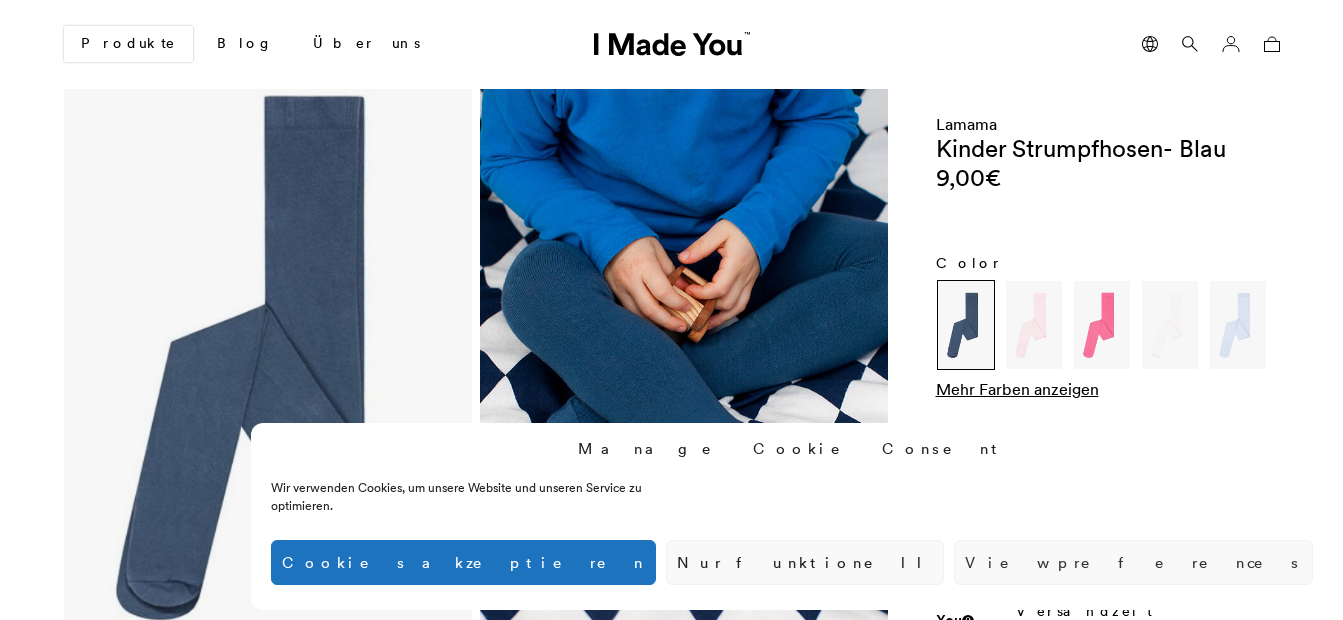 click on "Größe" 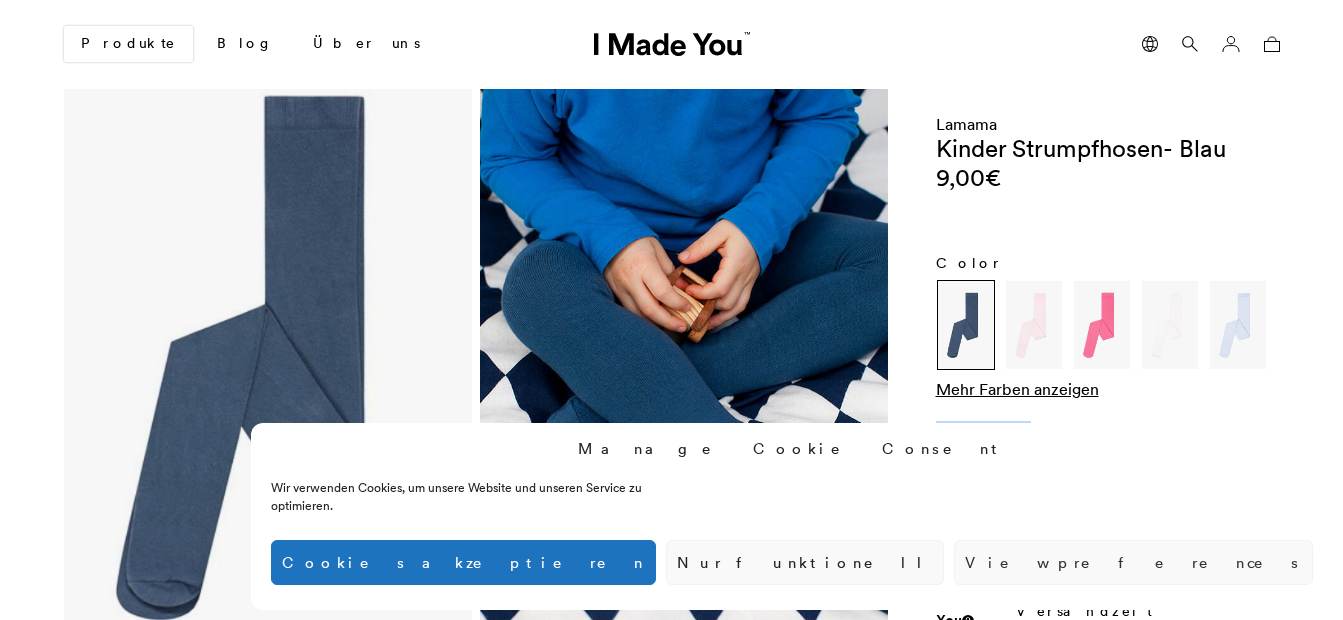 click on "Größe" 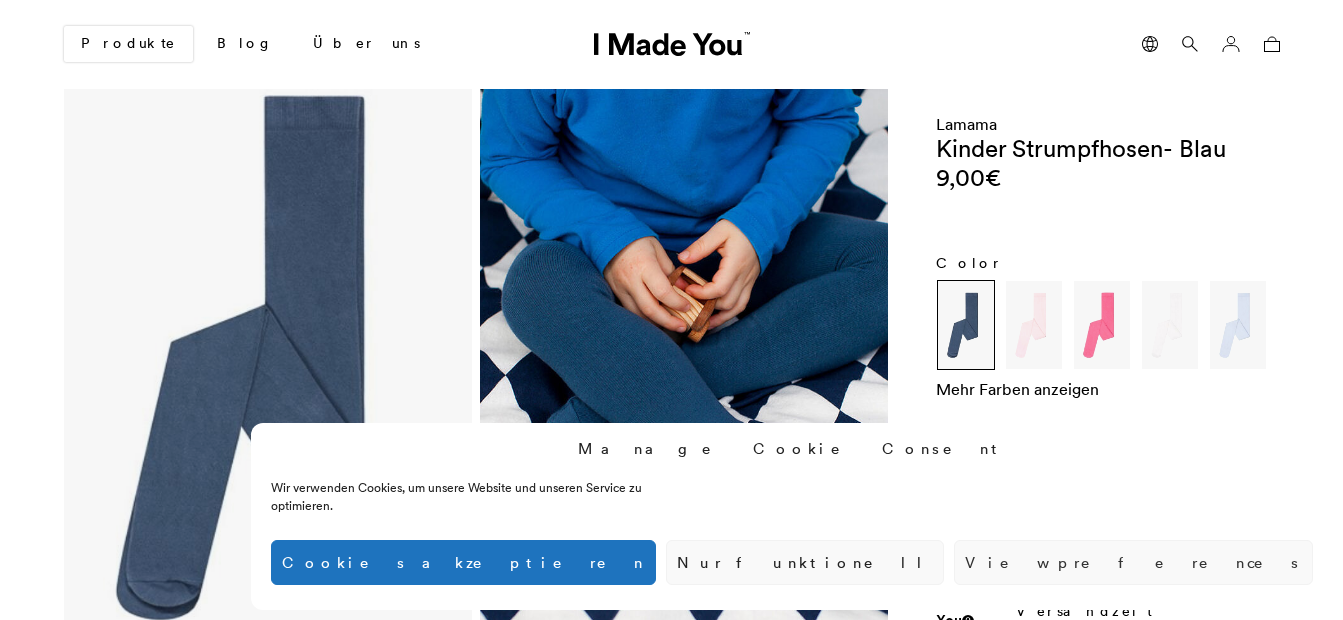 click on "Mehr Farben anzeigen" 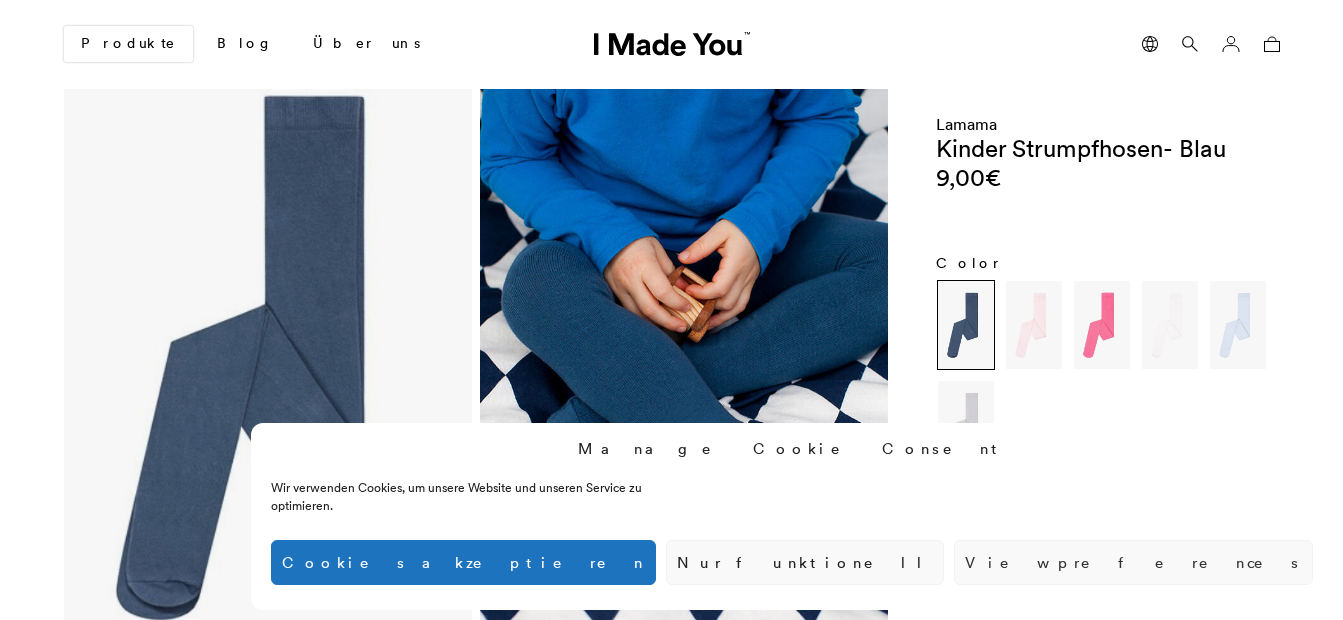 click at bounding box center (500, 356) 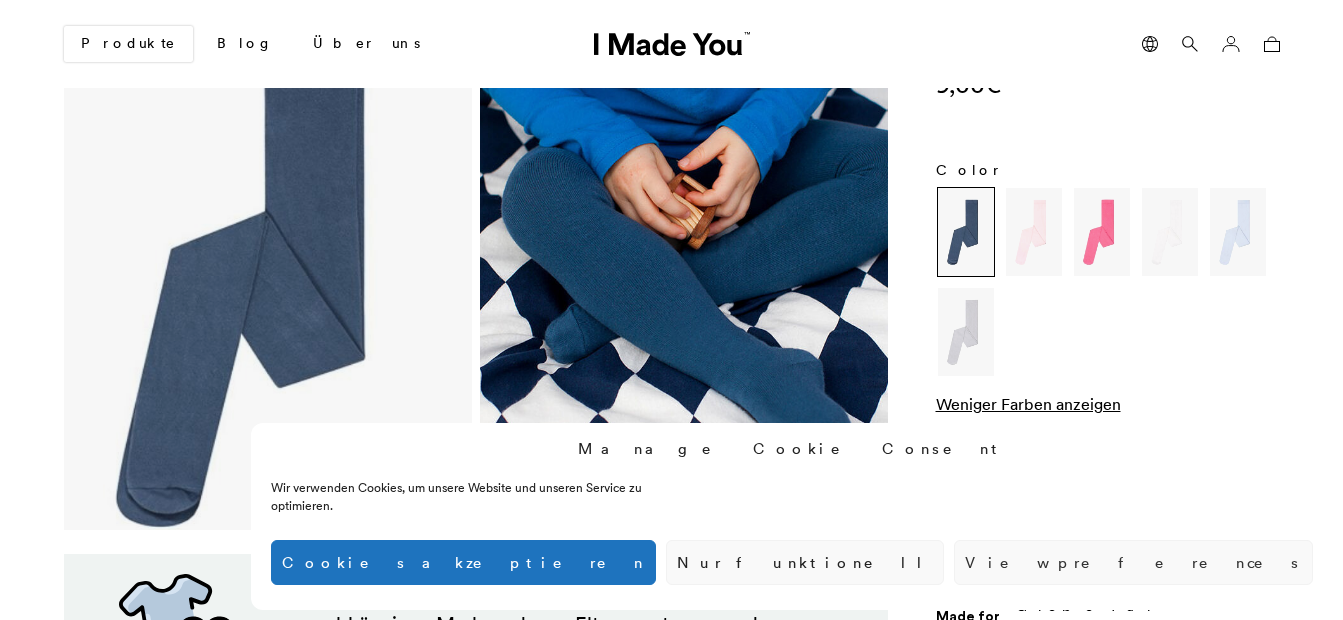 scroll, scrollTop: 120, scrollLeft: 0, axis: vertical 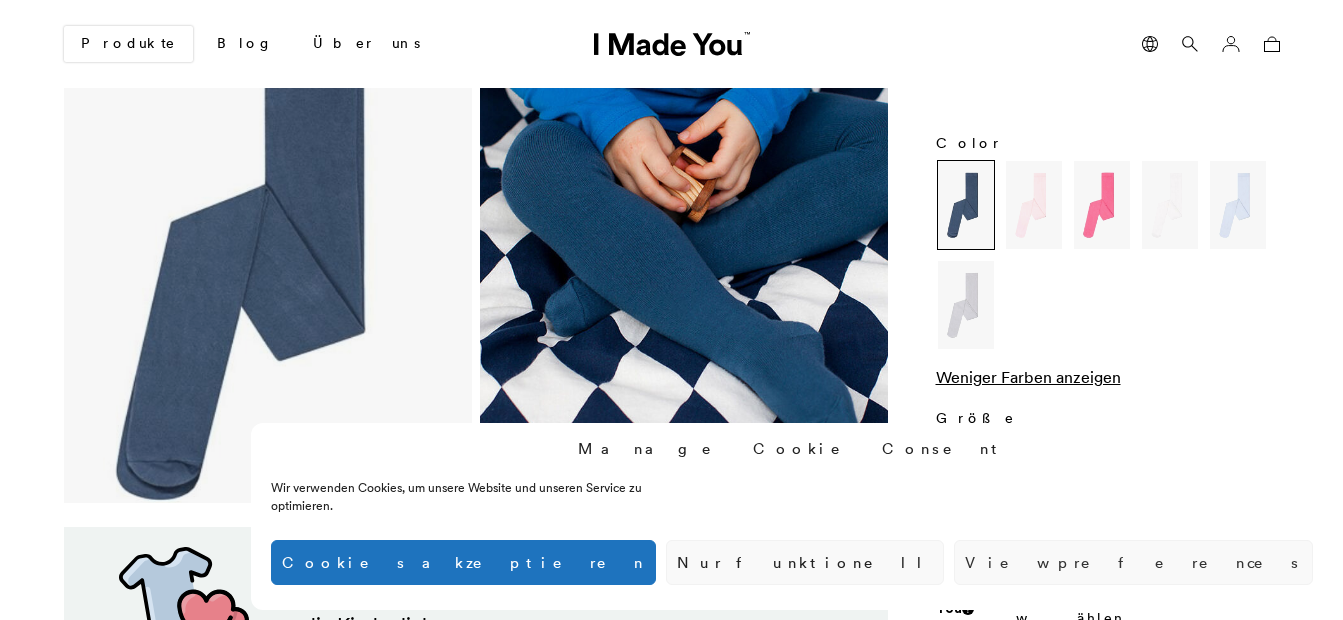click on "Cookies akzeptieren" at bounding box center (463, 562) 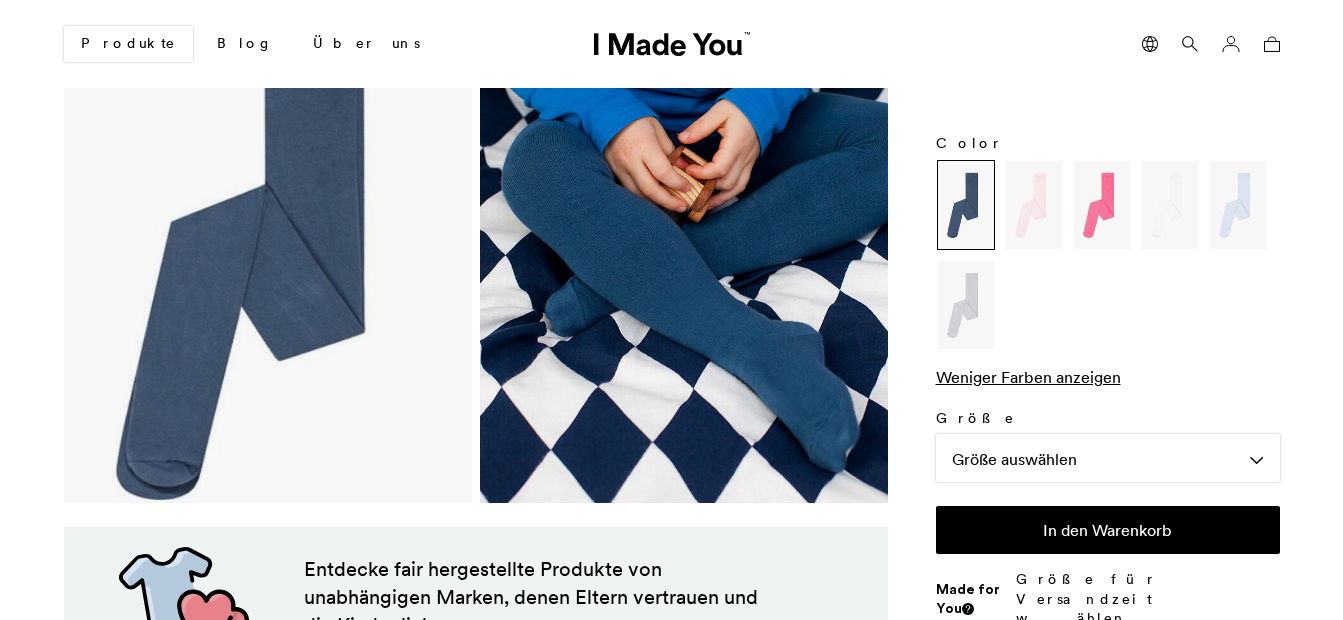 scroll, scrollTop: 0, scrollLeft: 0, axis: both 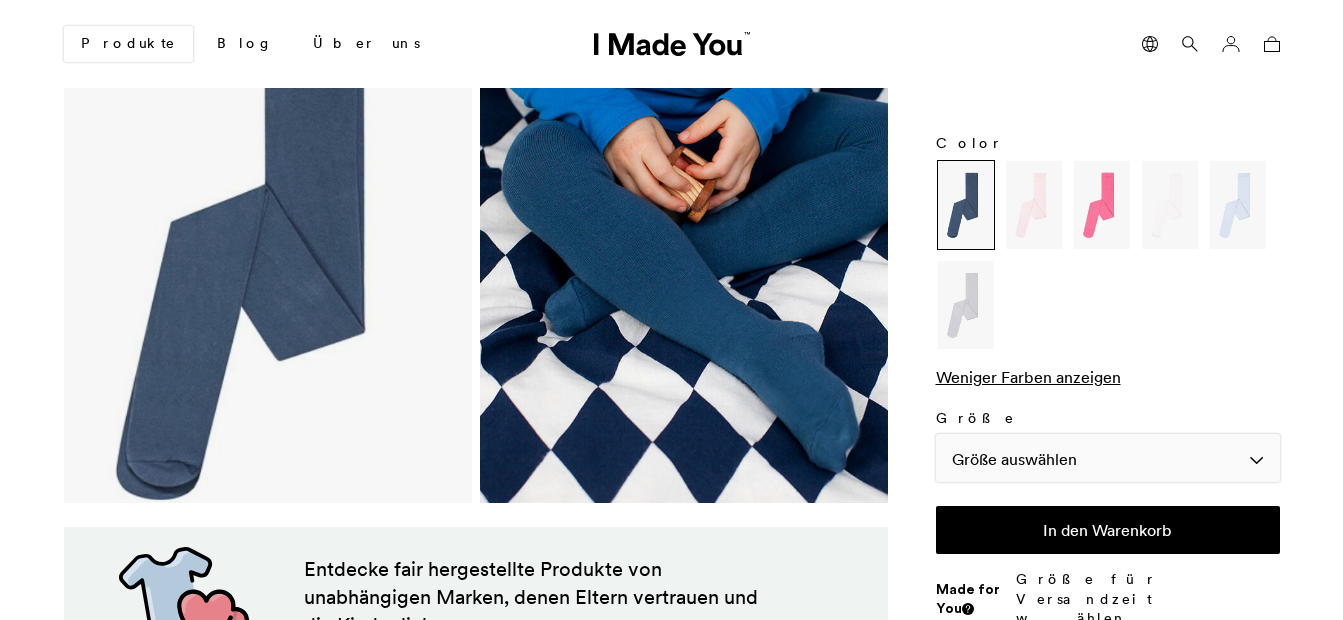 click on "Größe auswählen" 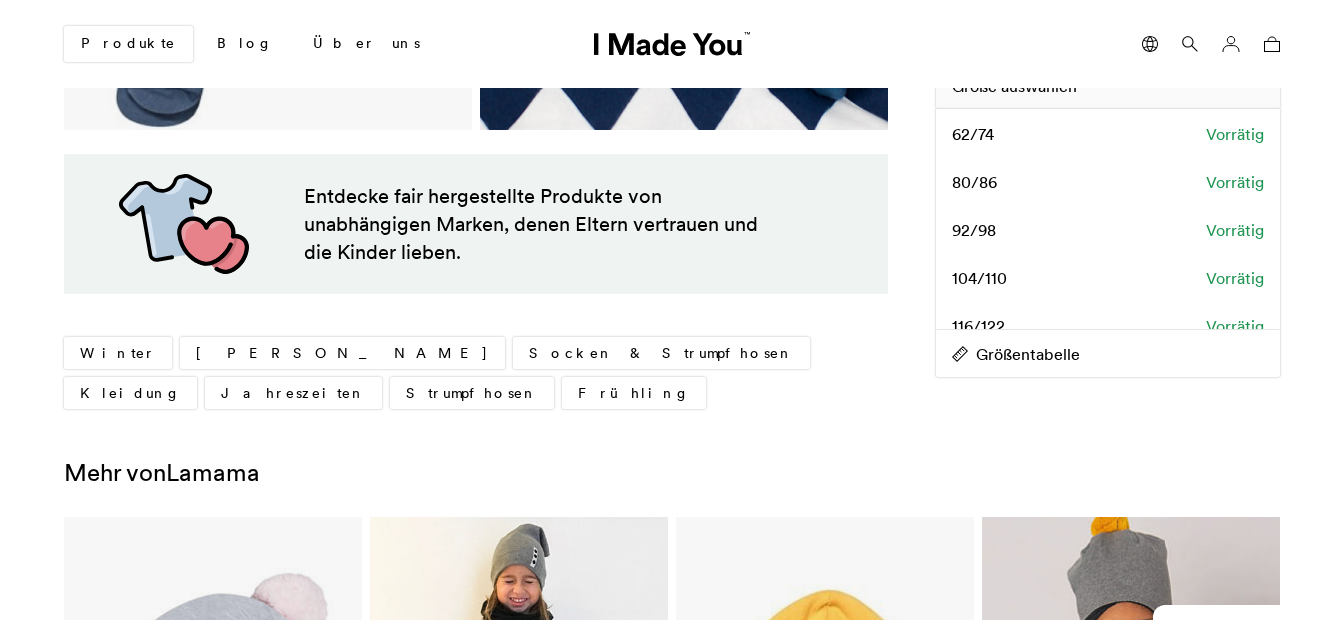 scroll, scrollTop: 520, scrollLeft: 0, axis: vertical 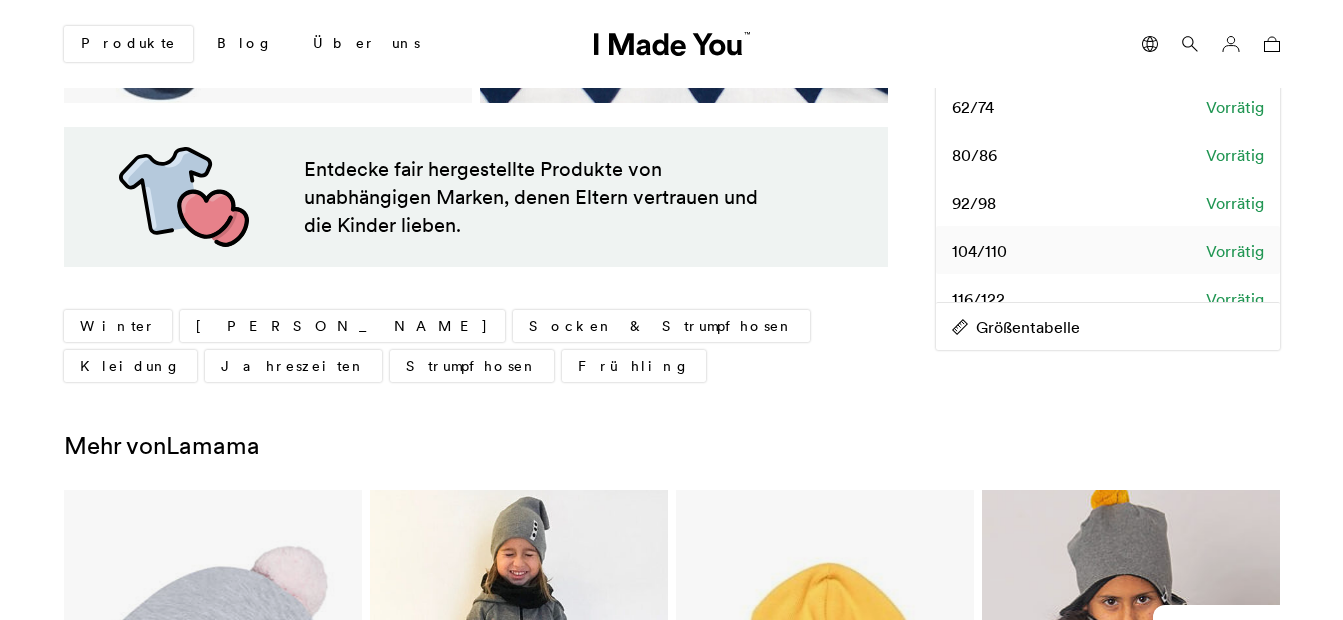click on "104/110" 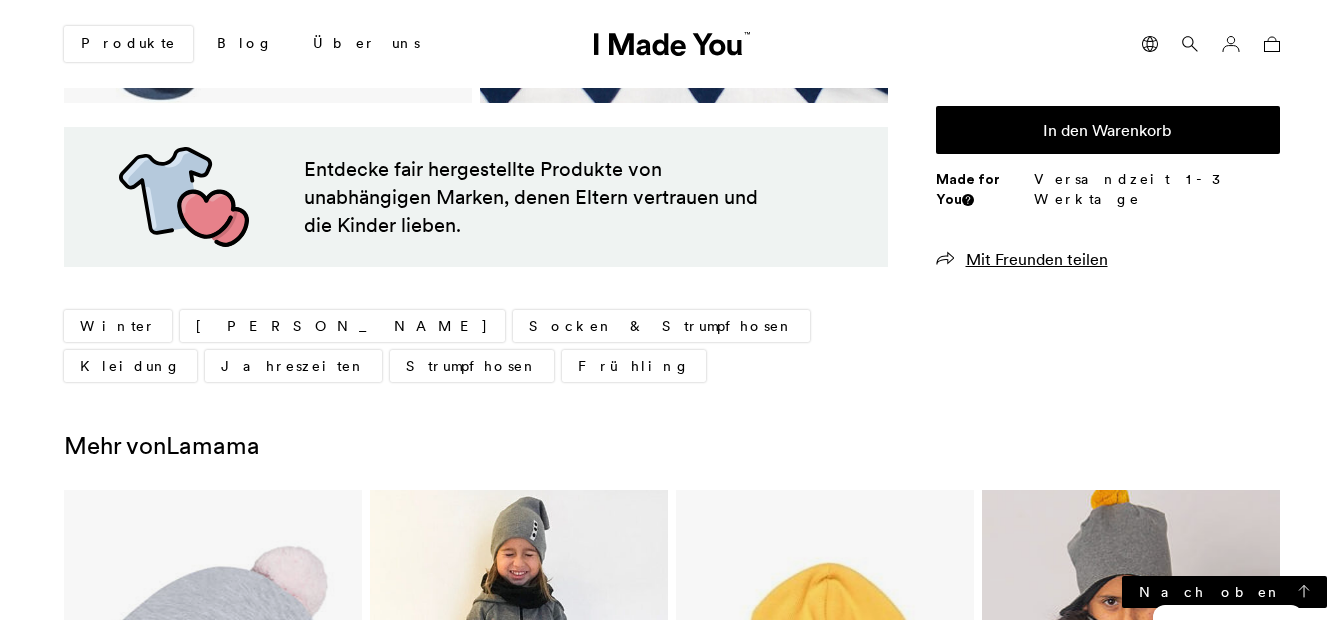 scroll, scrollTop: 0, scrollLeft: 0, axis: both 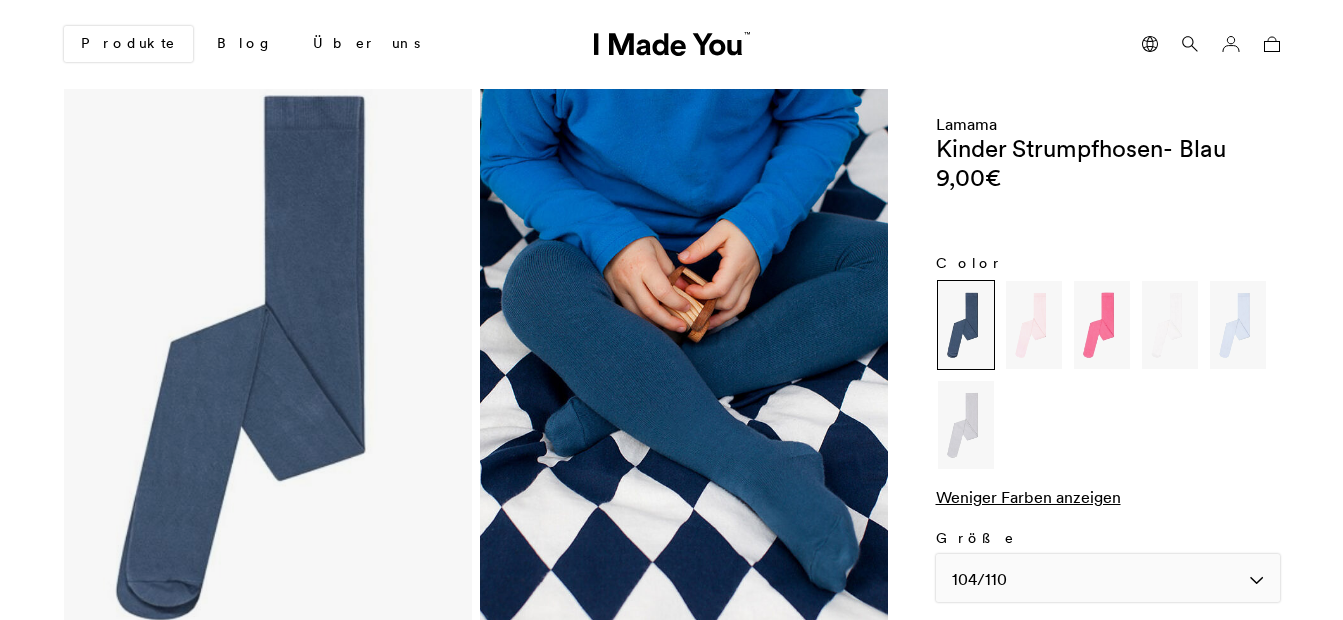 click on "104/110" 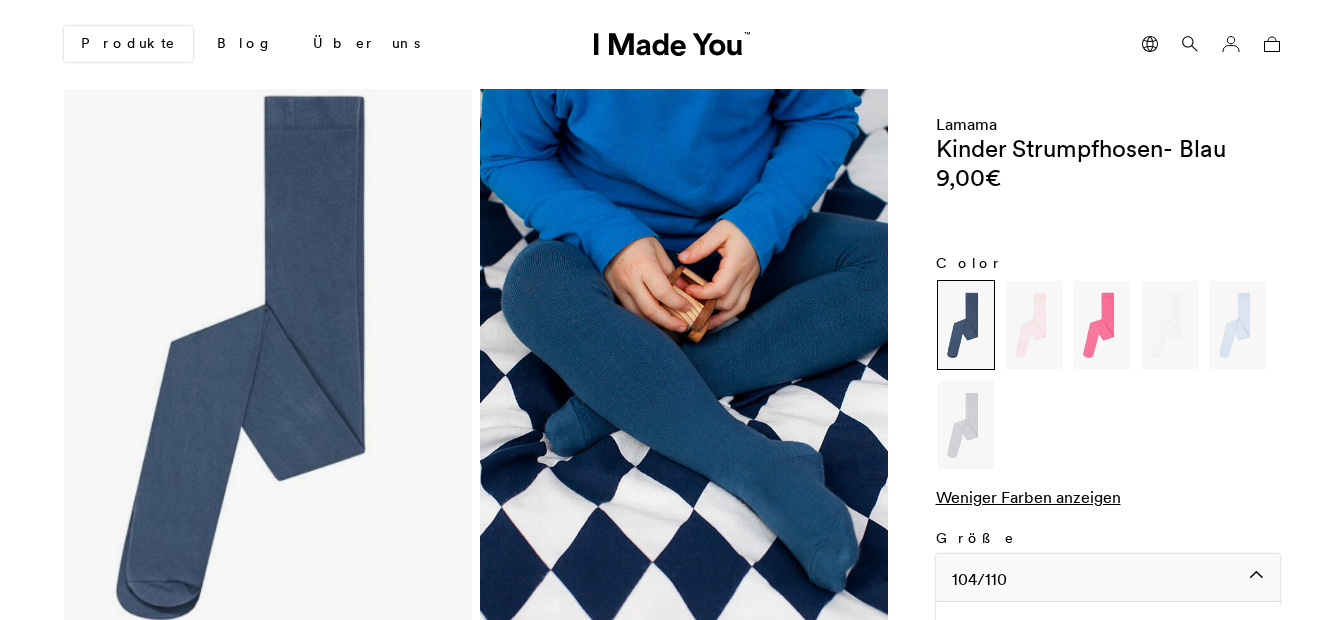 click on "104/110" 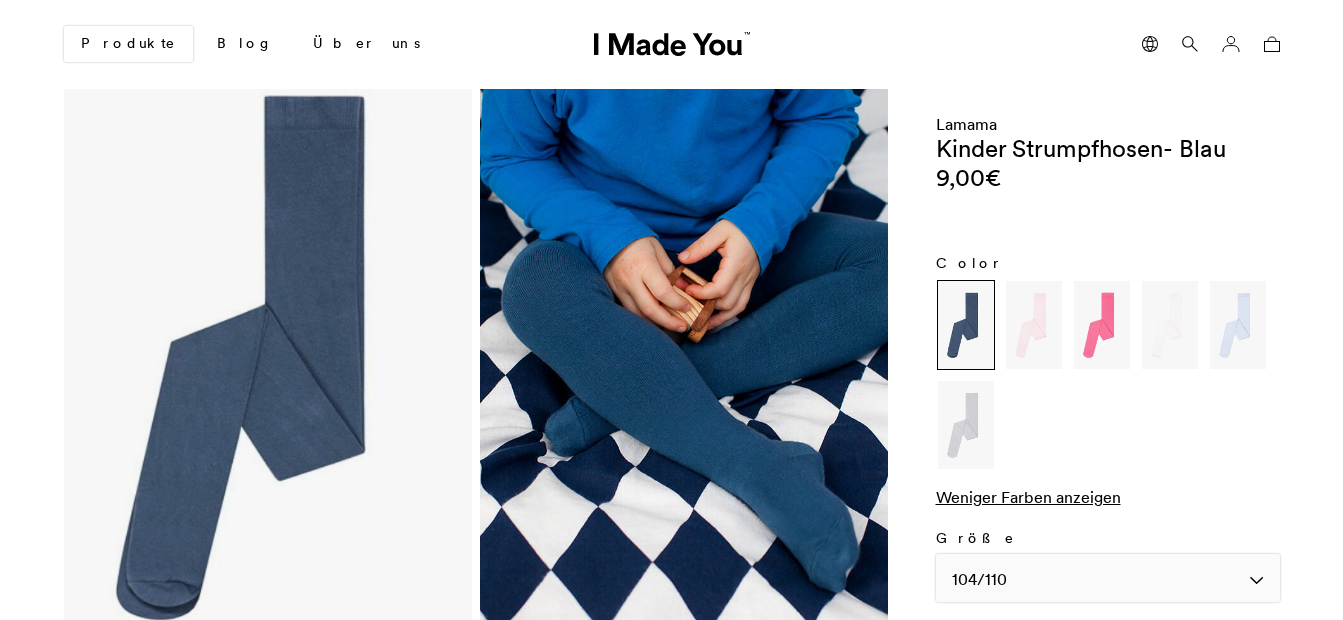 click on "104/110" 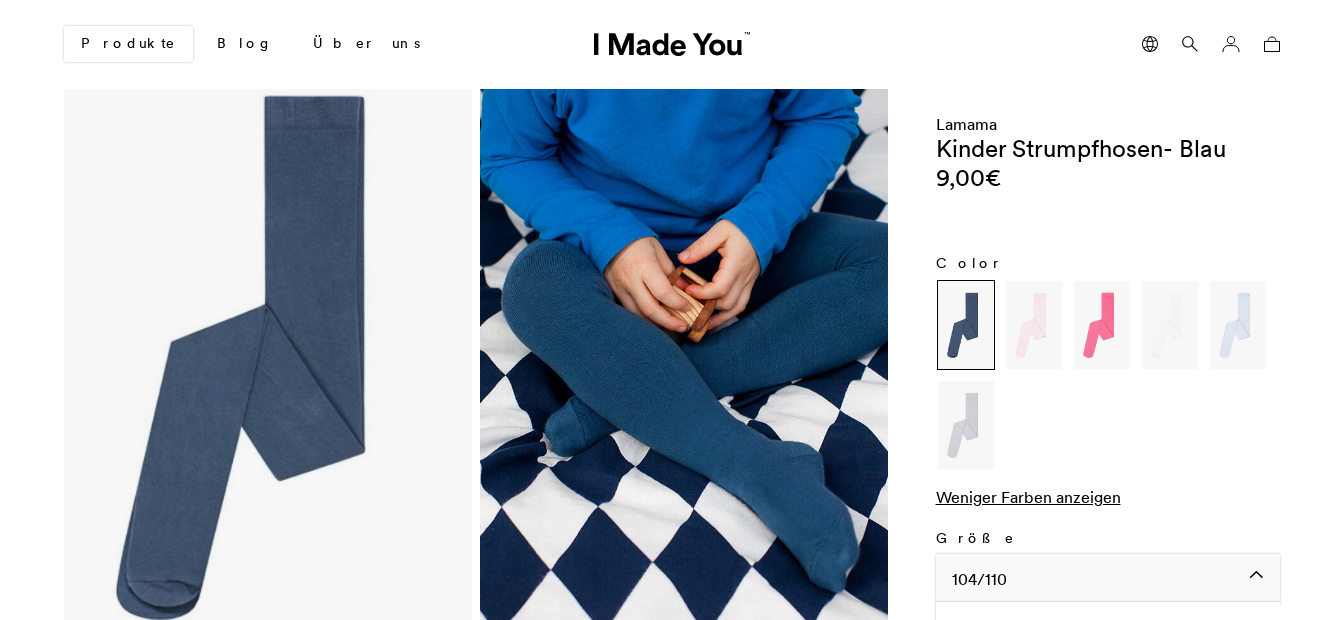 click on "104/110" 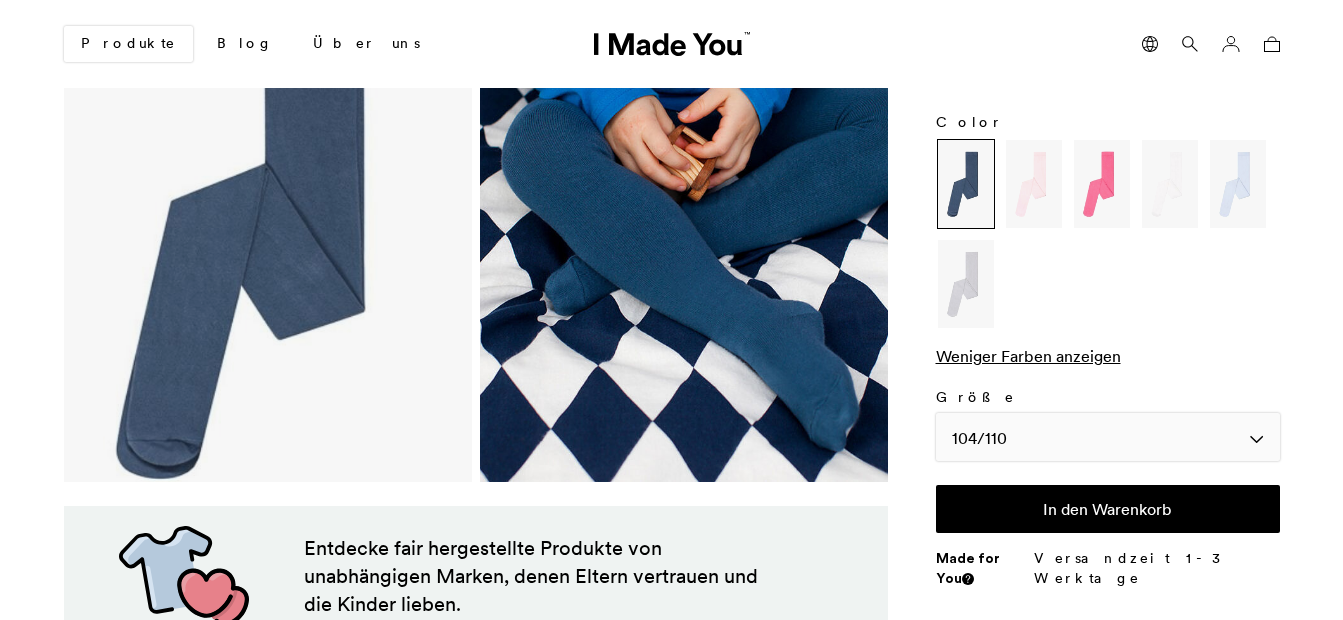 scroll, scrollTop: 160, scrollLeft: 0, axis: vertical 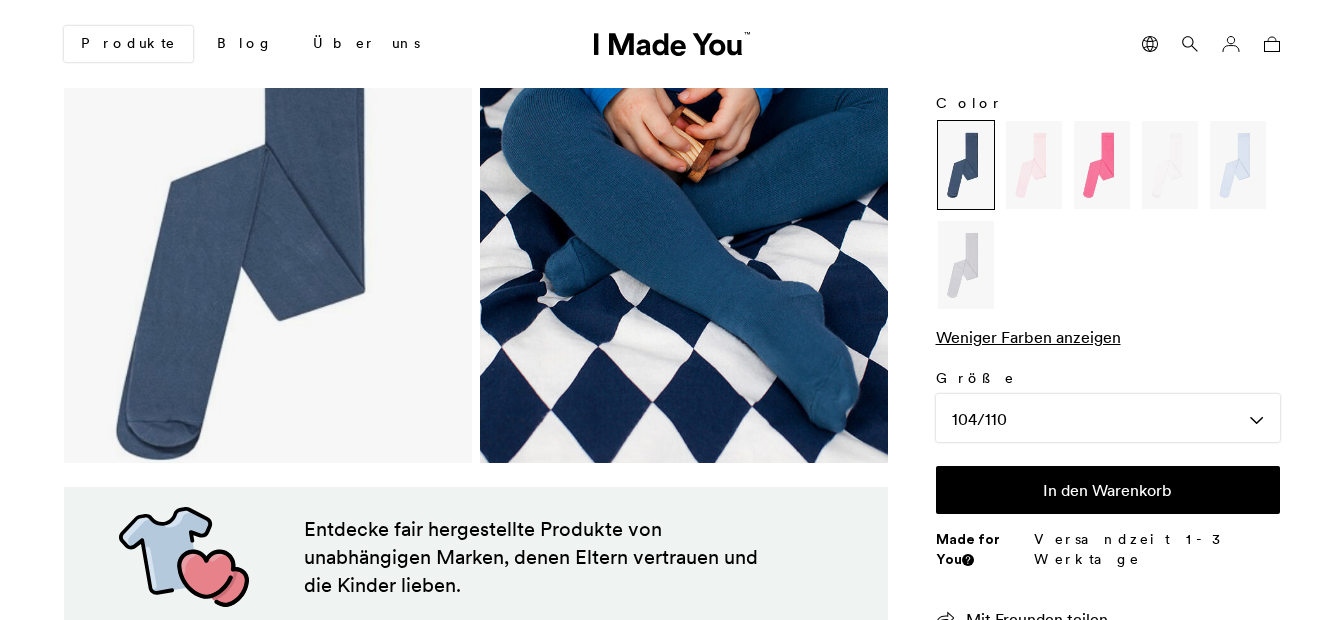 click on "Größe" 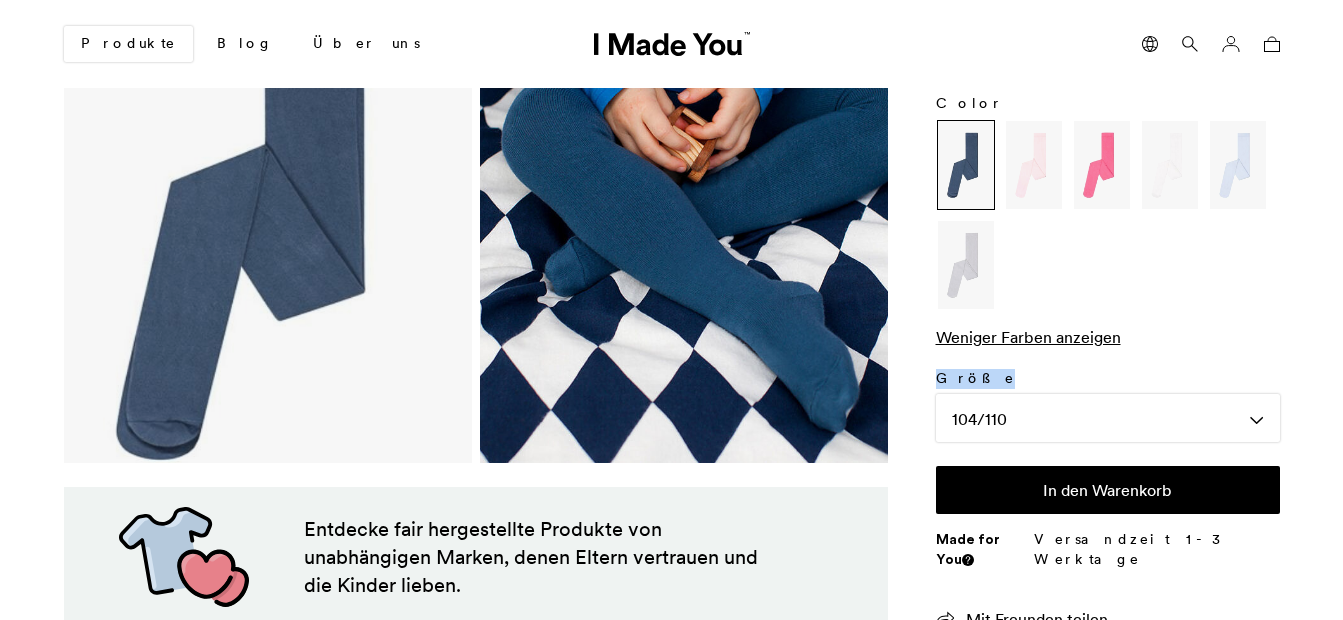 click on "Größe" 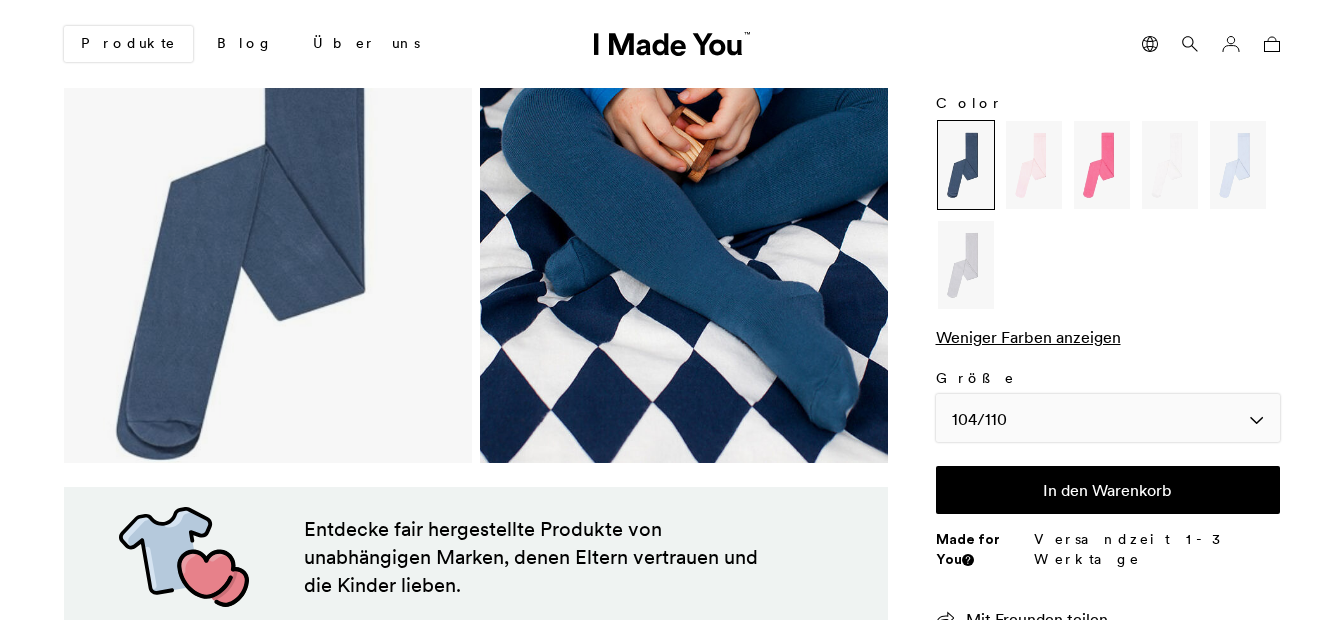 drag, startPoint x: 964, startPoint y: 375, endPoint x: 986, endPoint y: 420, distance: 50.08992 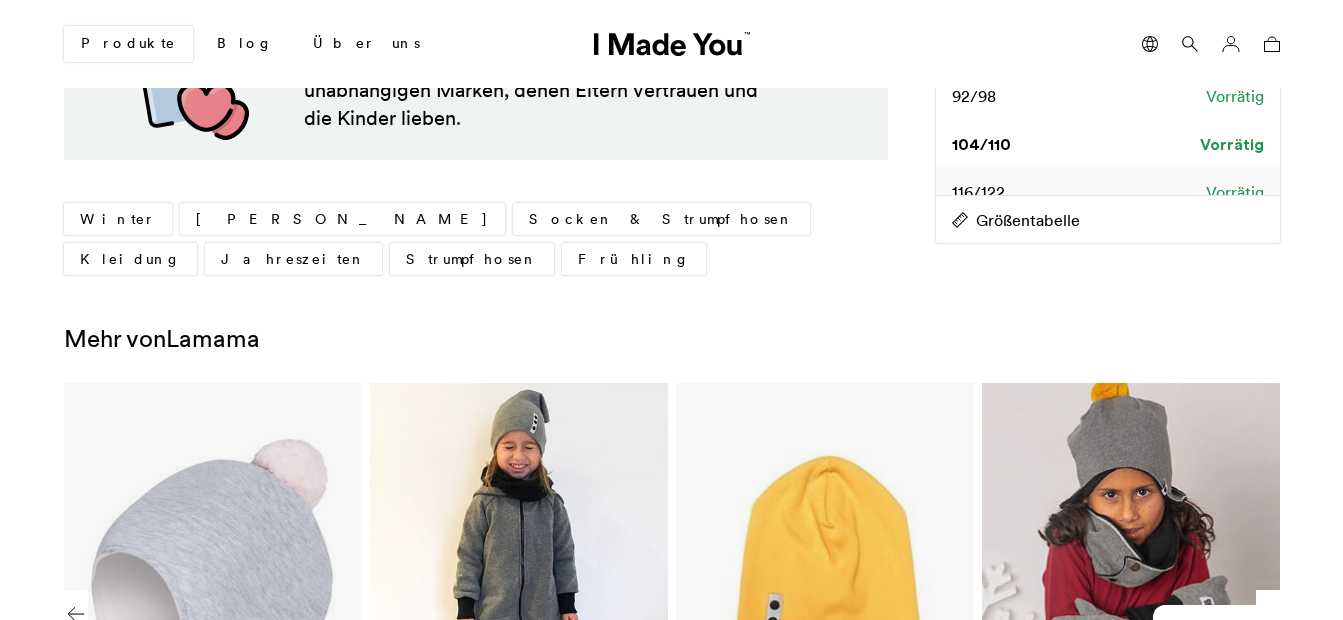 scroll, scrollTop: 317, scrollLeft: 0, axis: vertical 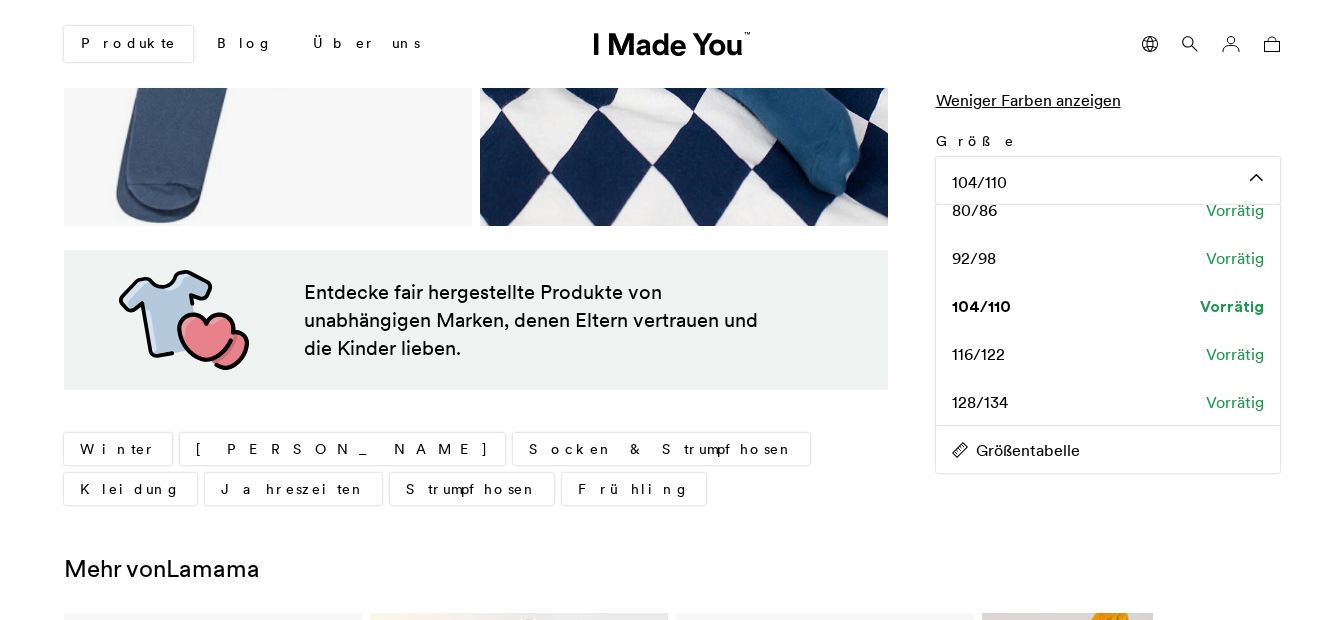 click on "Produkte
Blog
Über uns
0          items" at bounding box center (671, 44) 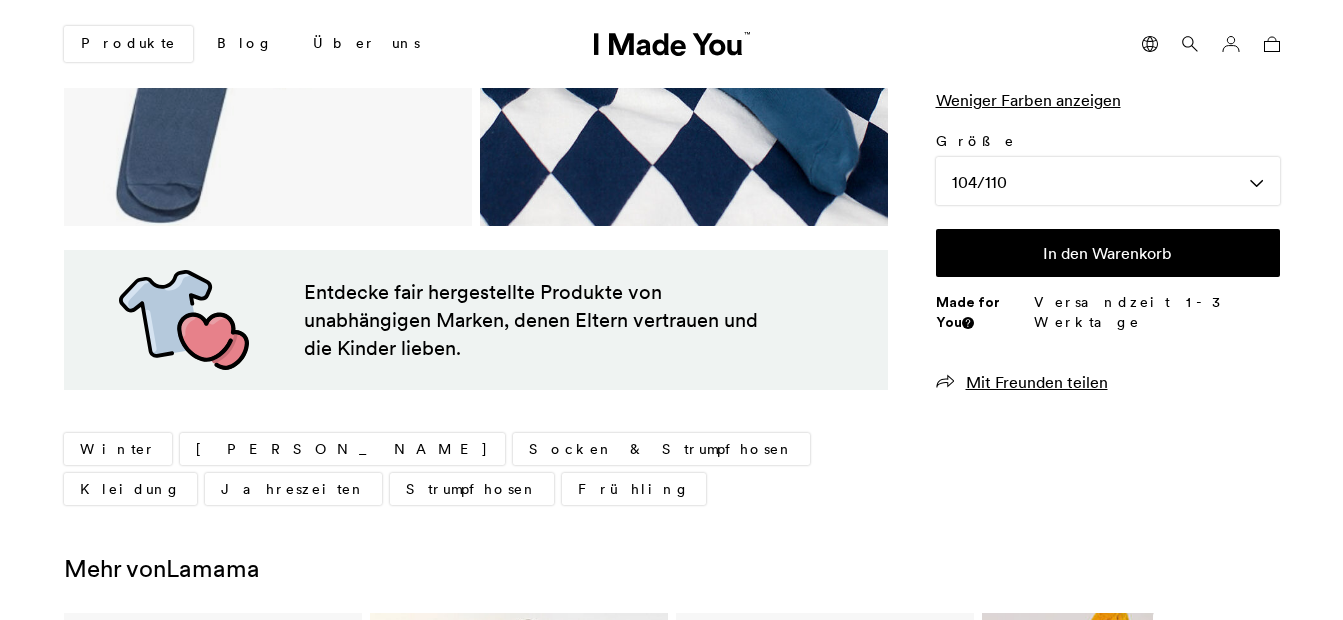 click on "Produkte
Blog
Über uns
0          items" at bounding box center [671, 44] 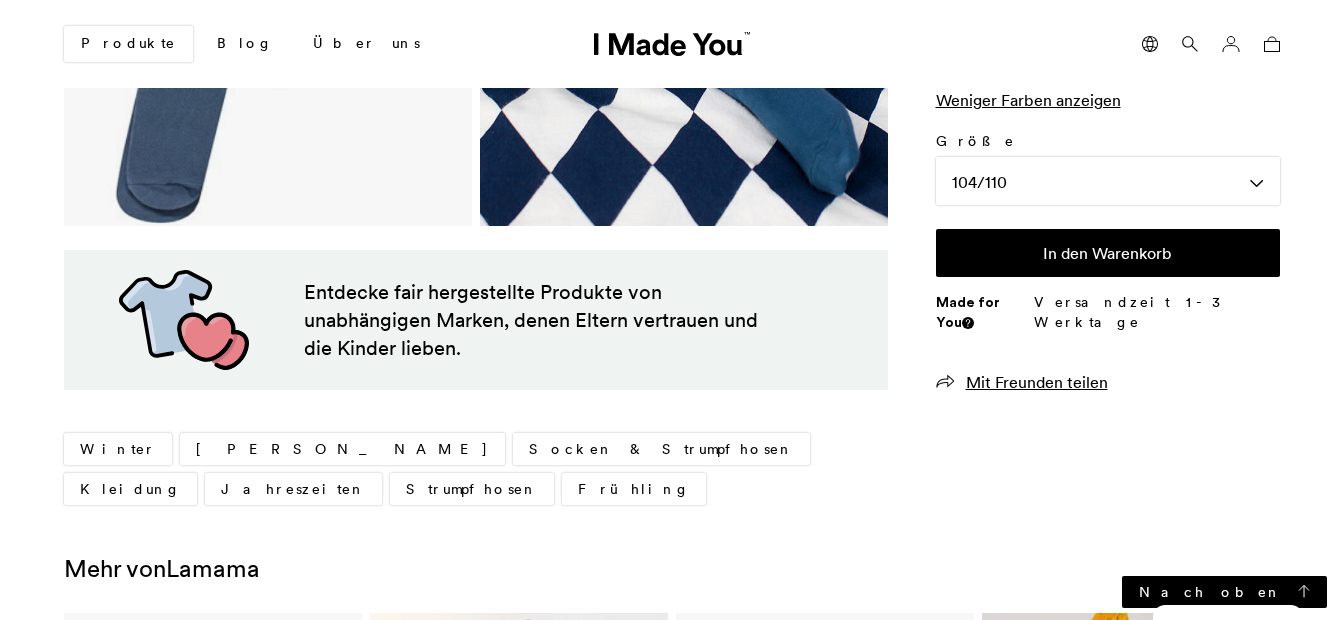 scroll, scrollTop: 0, scrollLeft: 0, axis: both 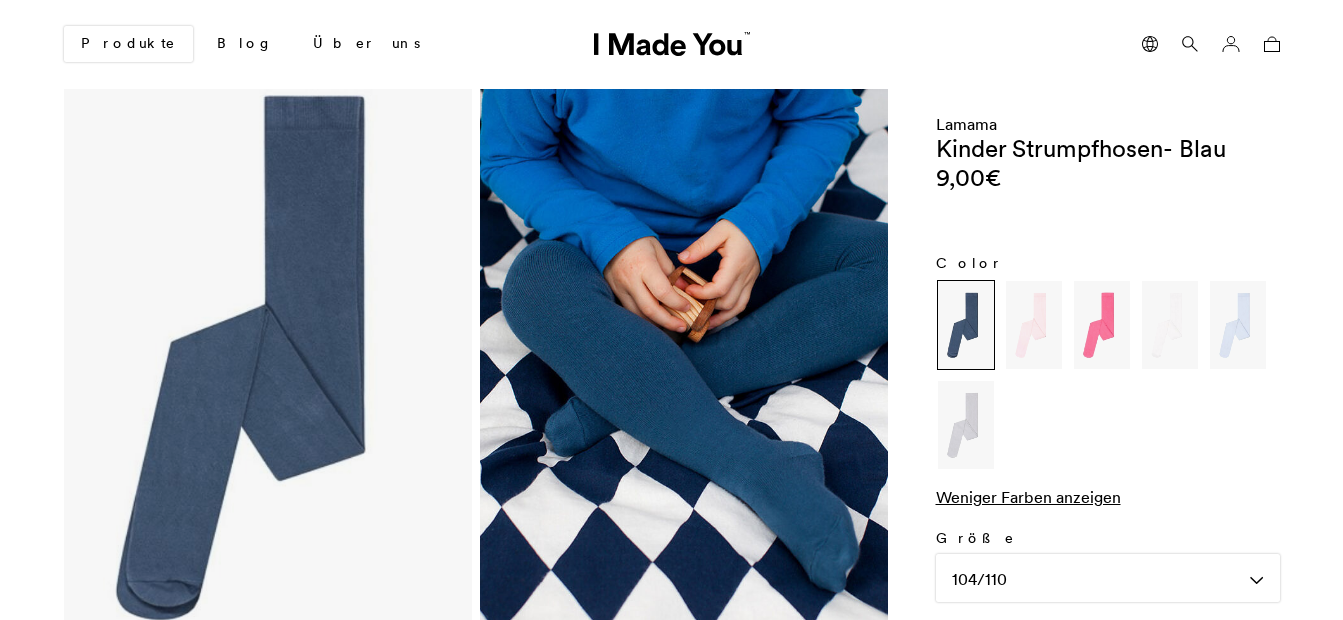 click 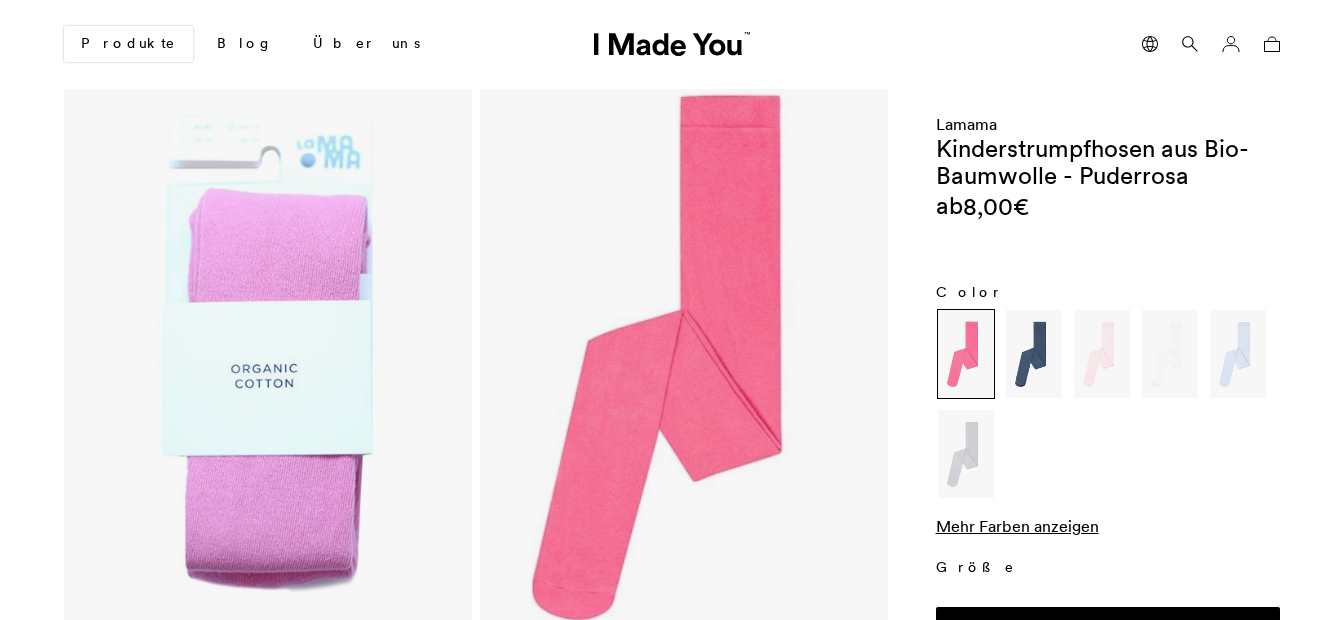 scroll, scrollTop: 0, scrollLeft: 0, axis: both 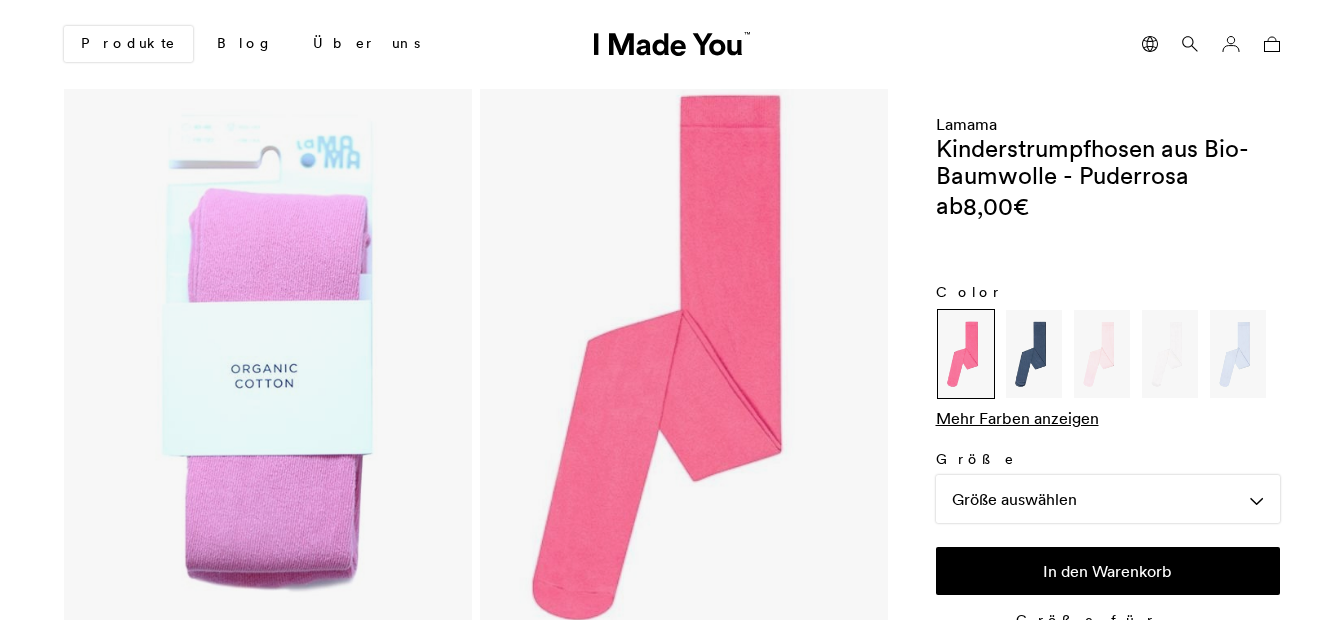 click 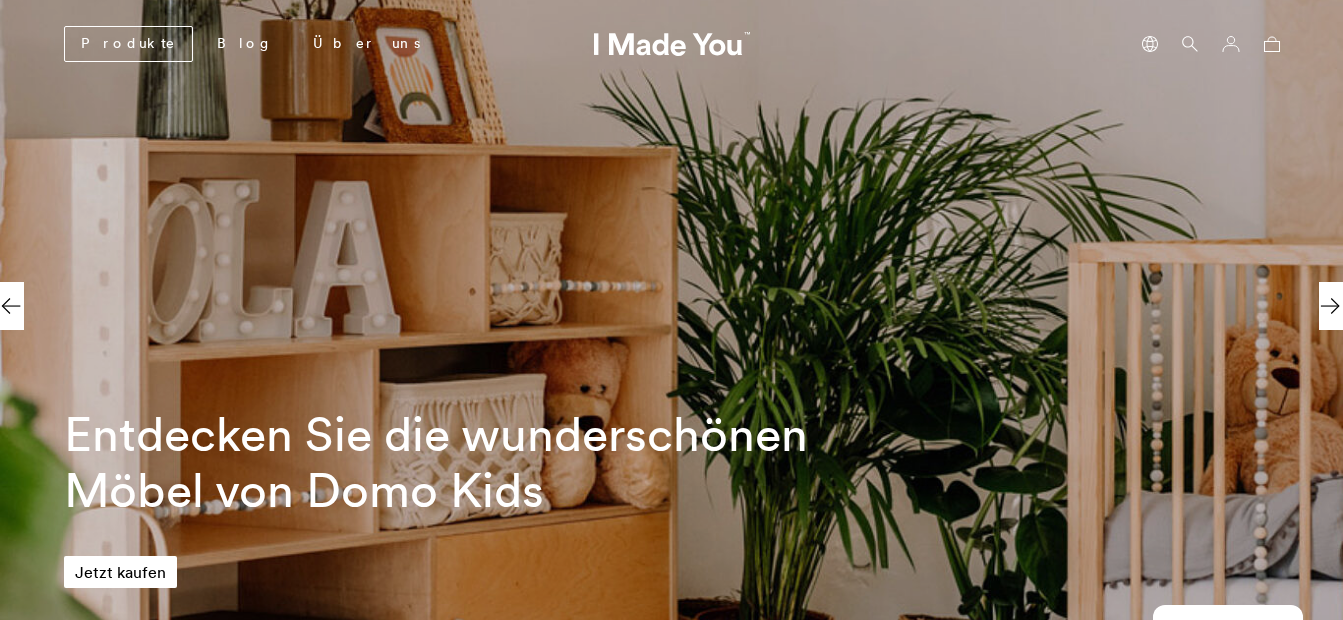 scroll, scrollTop: 0, scrollLeft: 0, axis: both 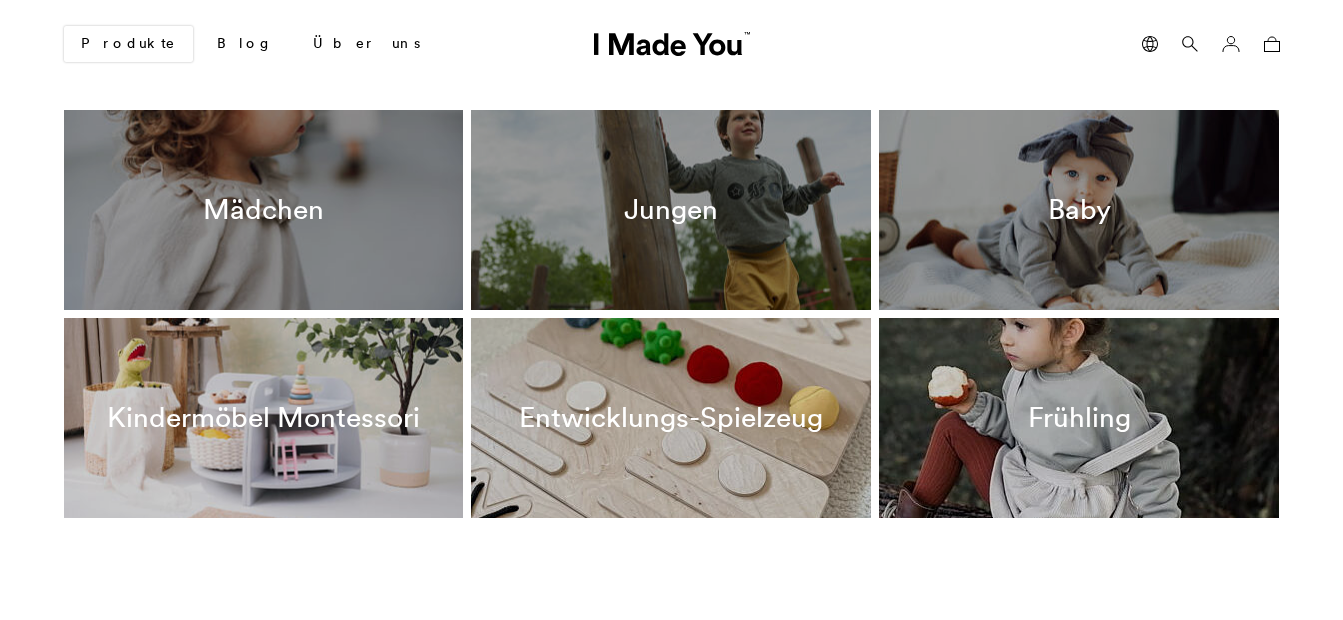 click on "Jungen" at bounding box center [671, 210] 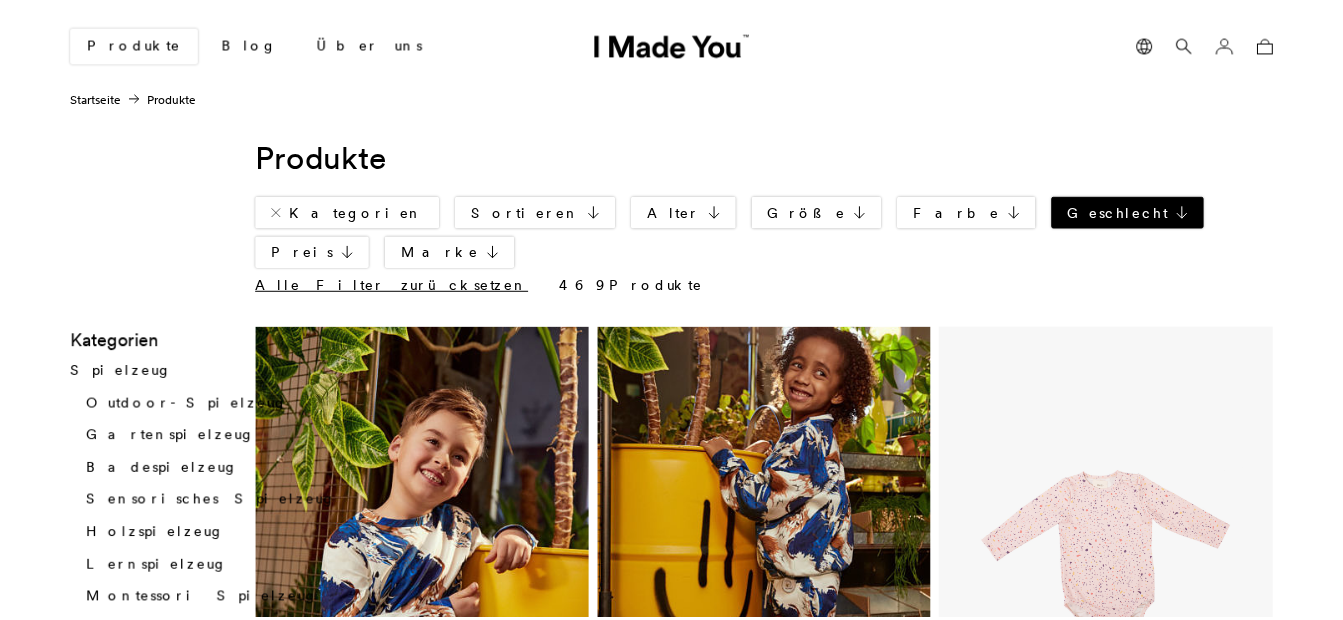 scroll, scrollTop: 0, scrollLeft: 0, axis: both 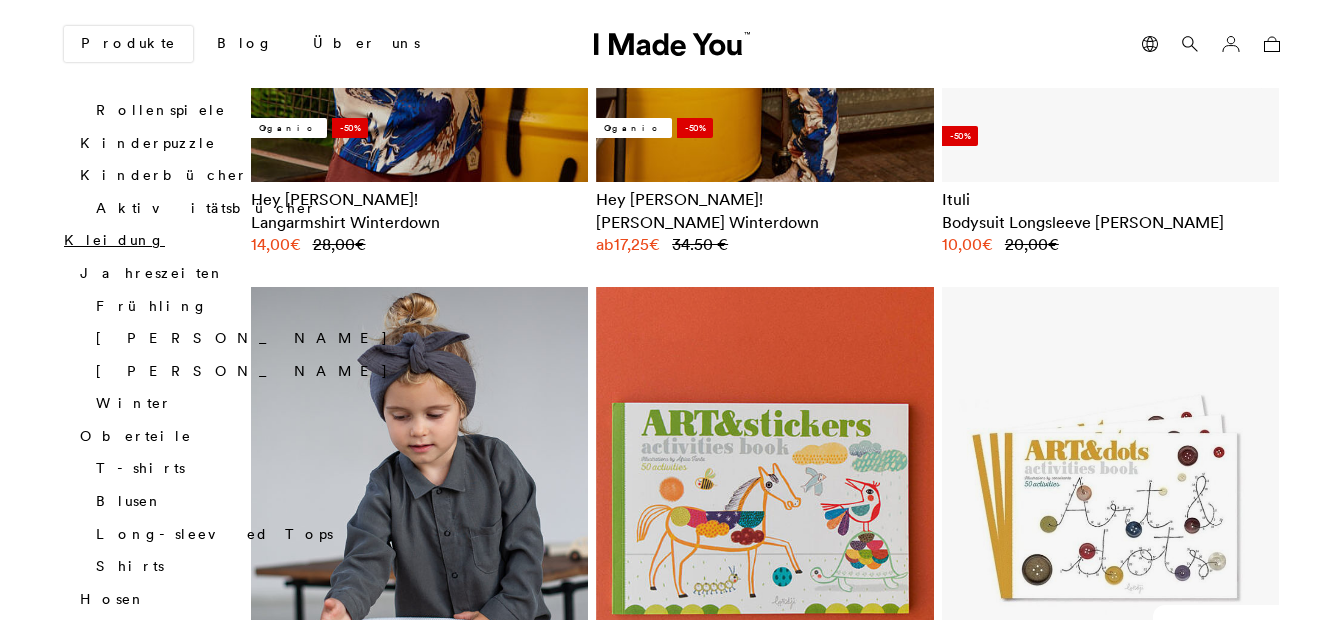 click on "Kleidung" at bounding box center [114, 241] 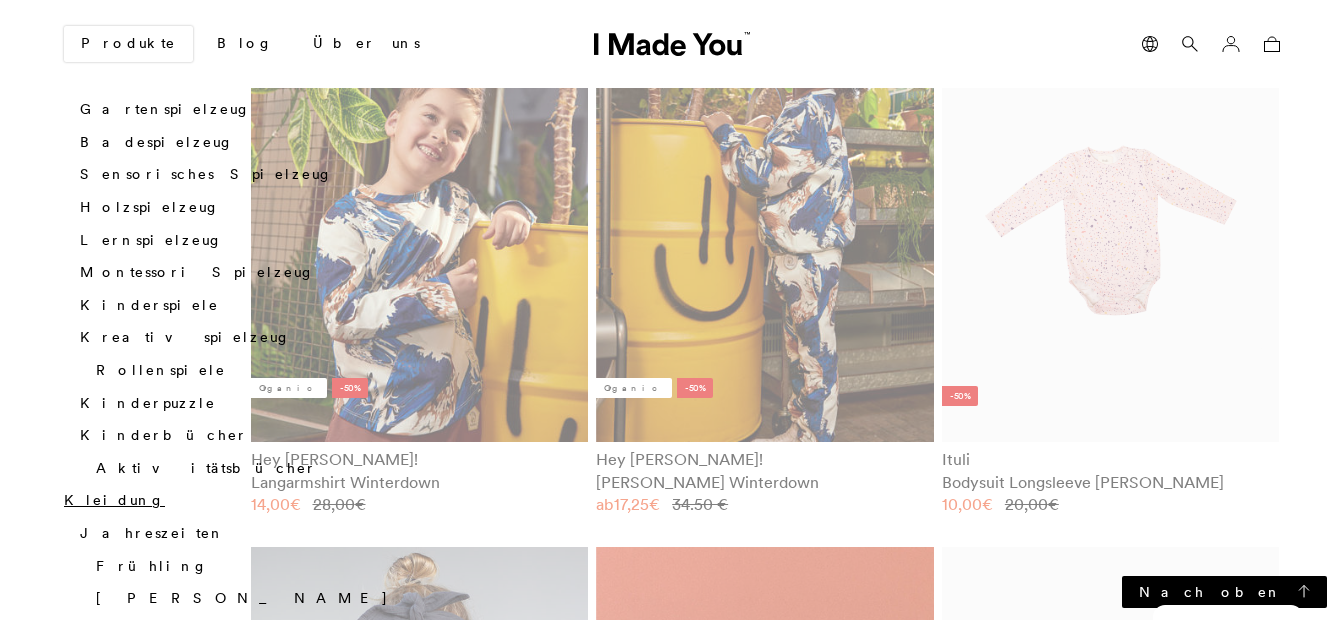 scroll, scrollTop: 0, scrollLeft: 0, axis: both 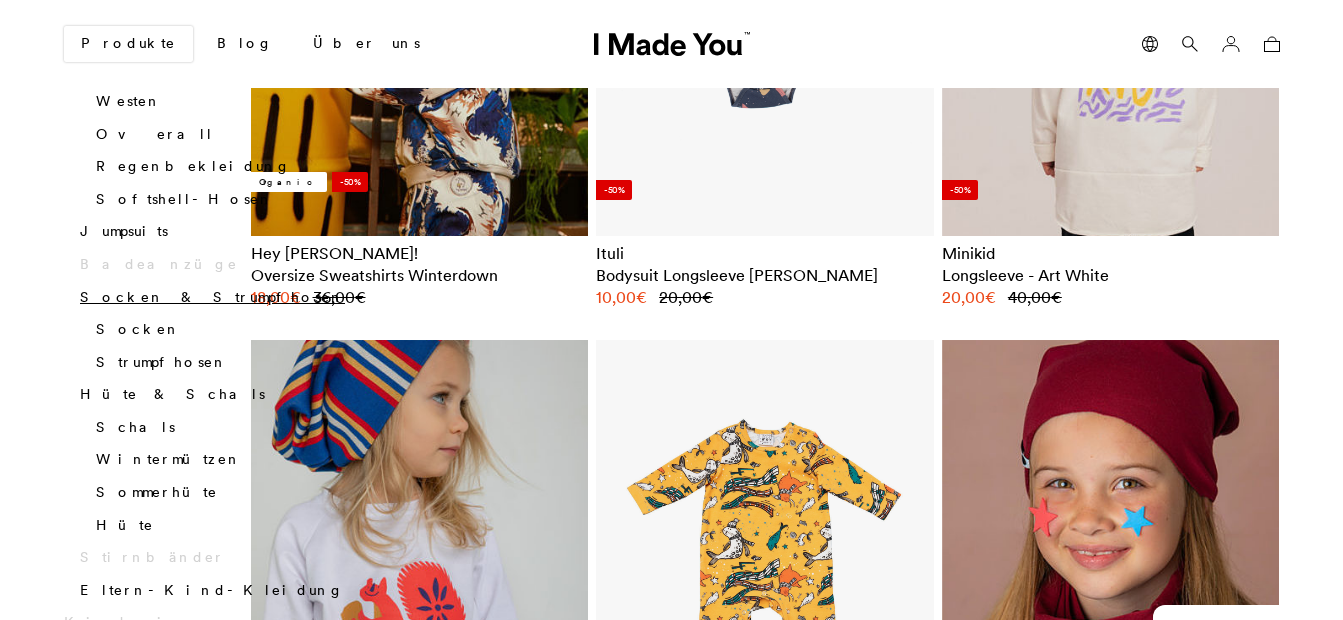 click on "Socken & Strumpfhosen" at bounding box center [212, 297] 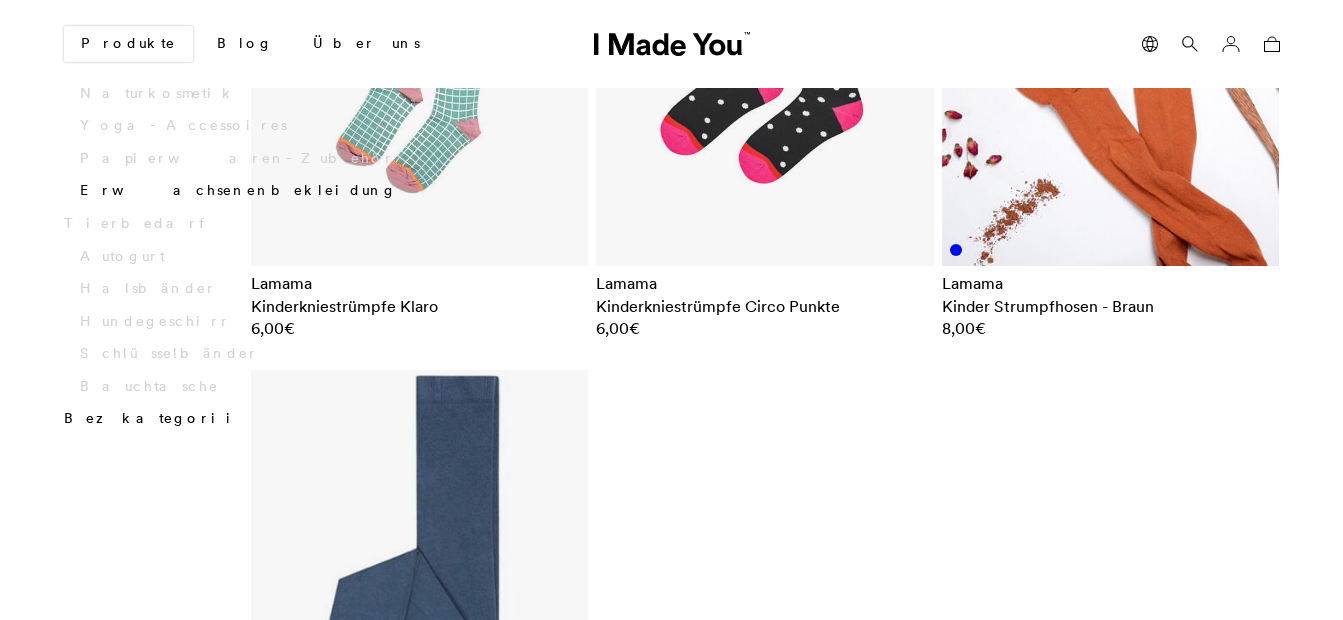 scroll, scrollTop: 3252, scrollLeft: 0, axis: vertical 